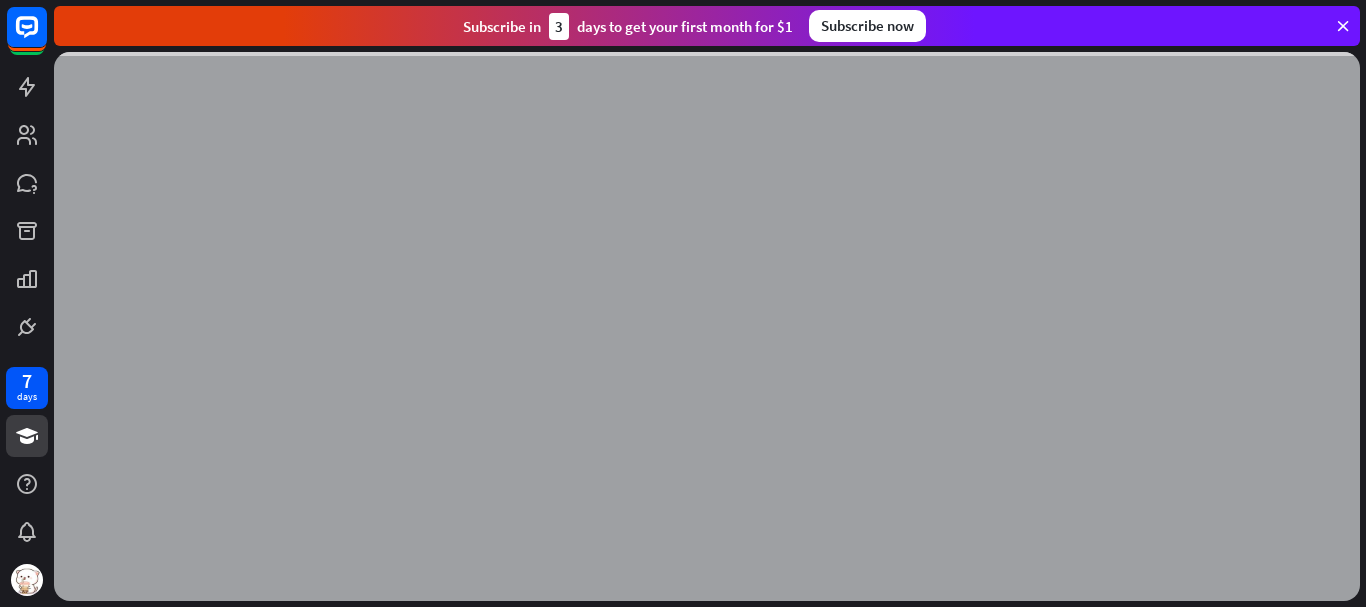 scroll, scrollTop: 0, scrollLeft: 0, axis: both 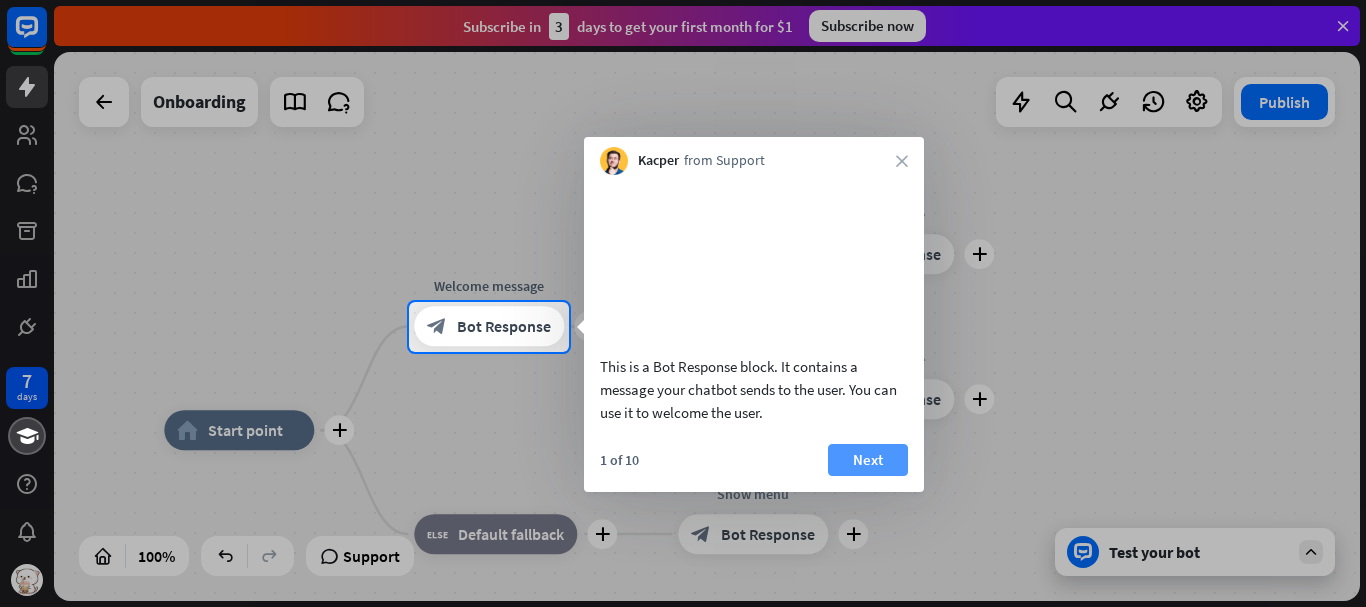 click on "Next" at bounding box center [868, 460] 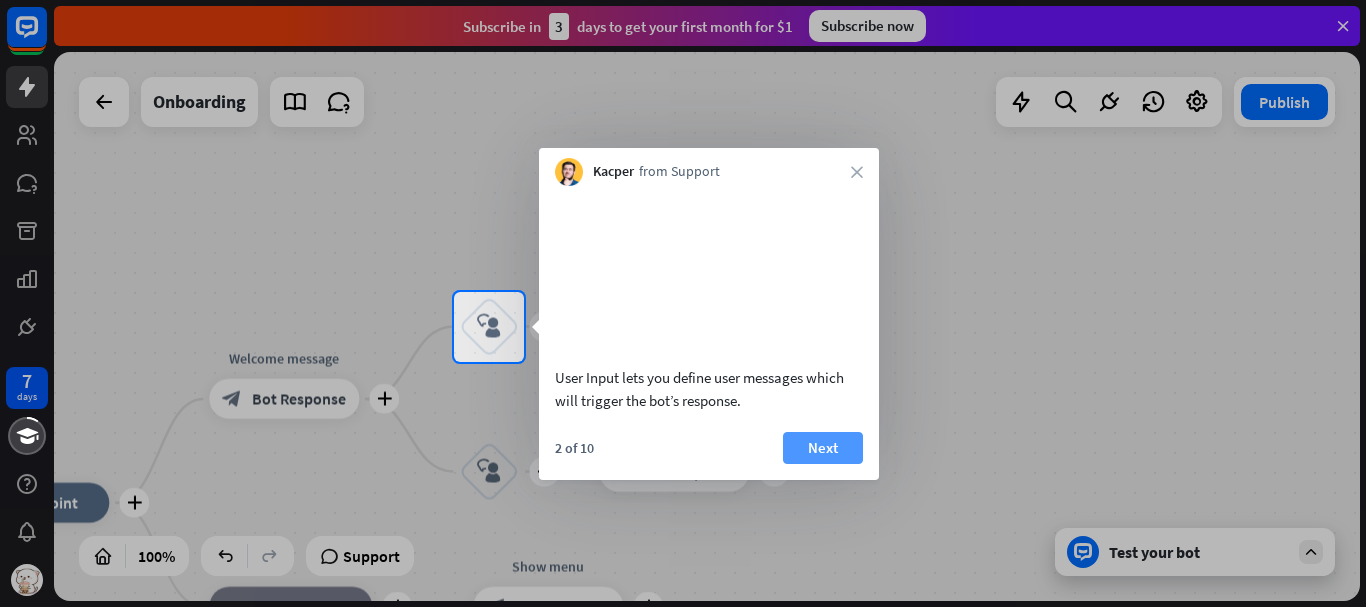click on "Next" at bounding box center (823, 448) 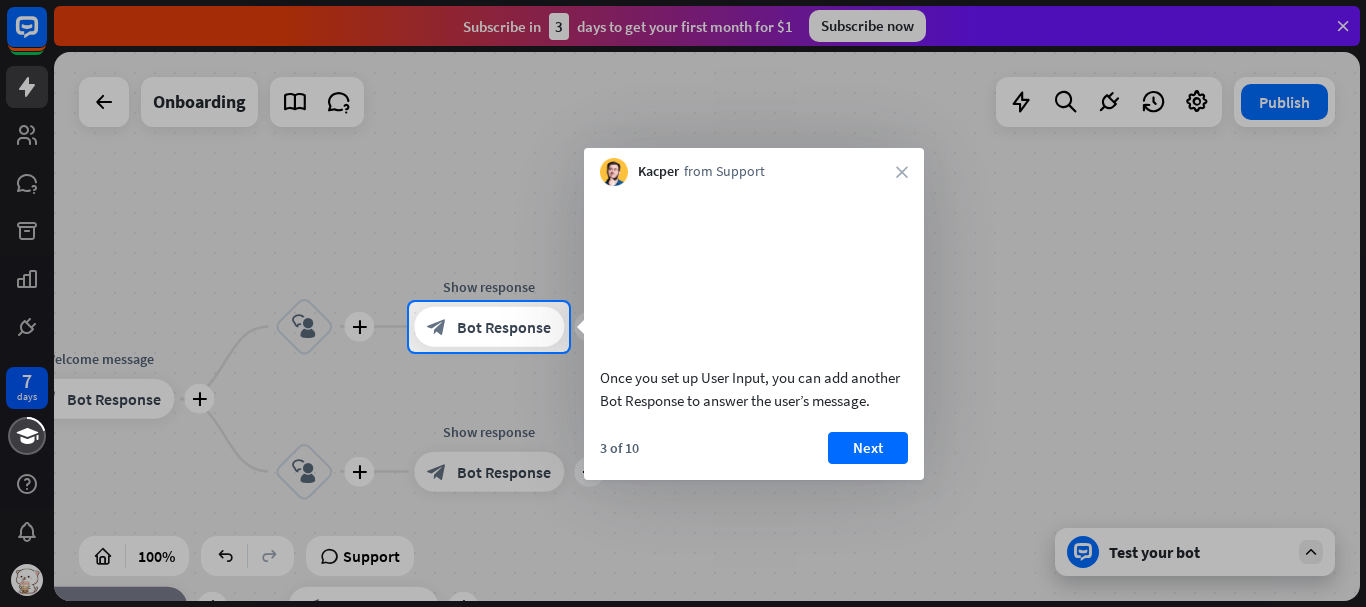 scroll, scrollTop: 0, scrollLeft: 0, axis: both 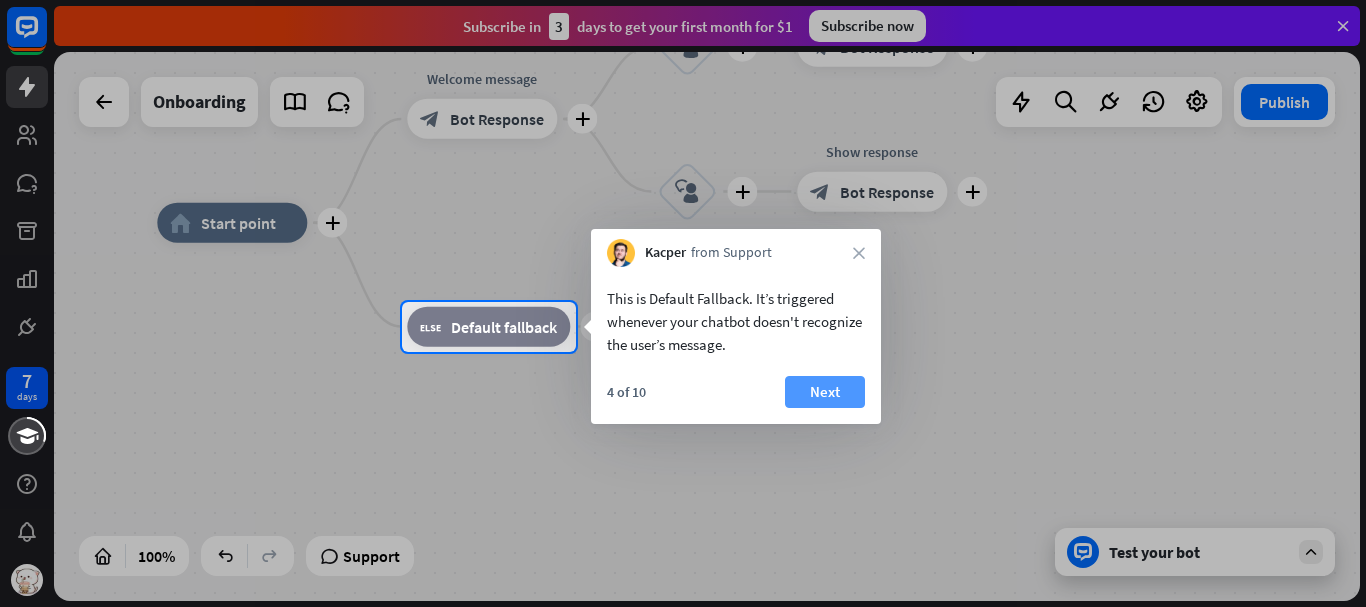 click on "Next" at bounding box center (825, 392) 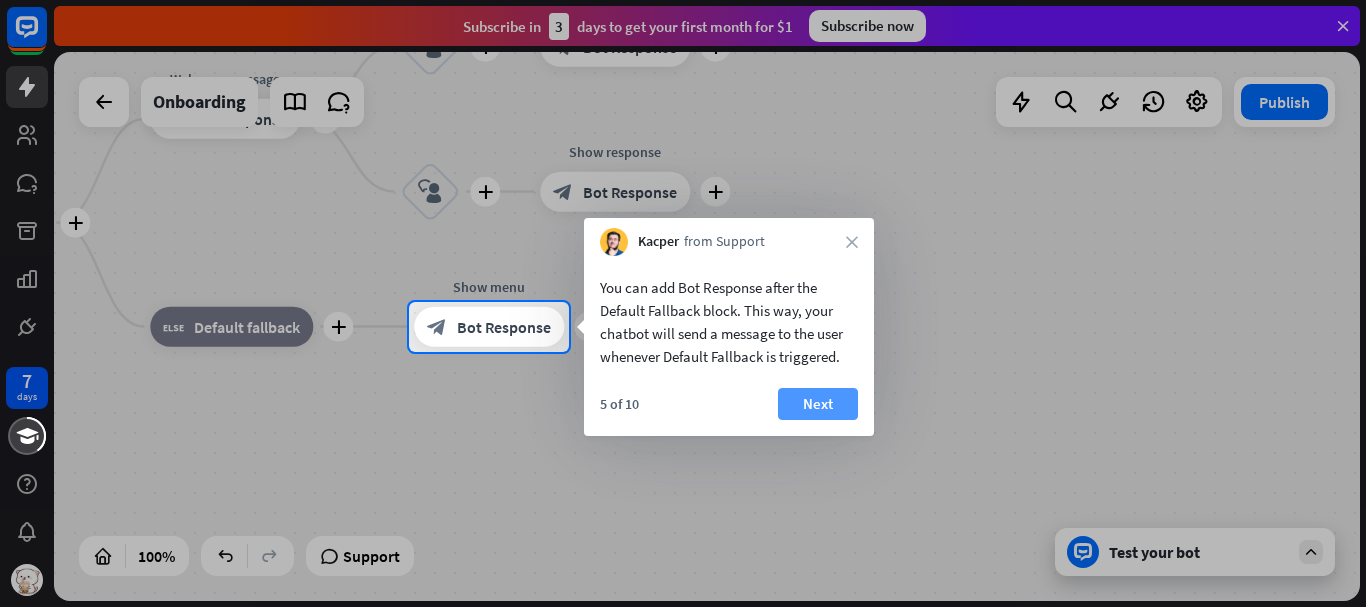 click on "Next" at bounding box center (818, 404) 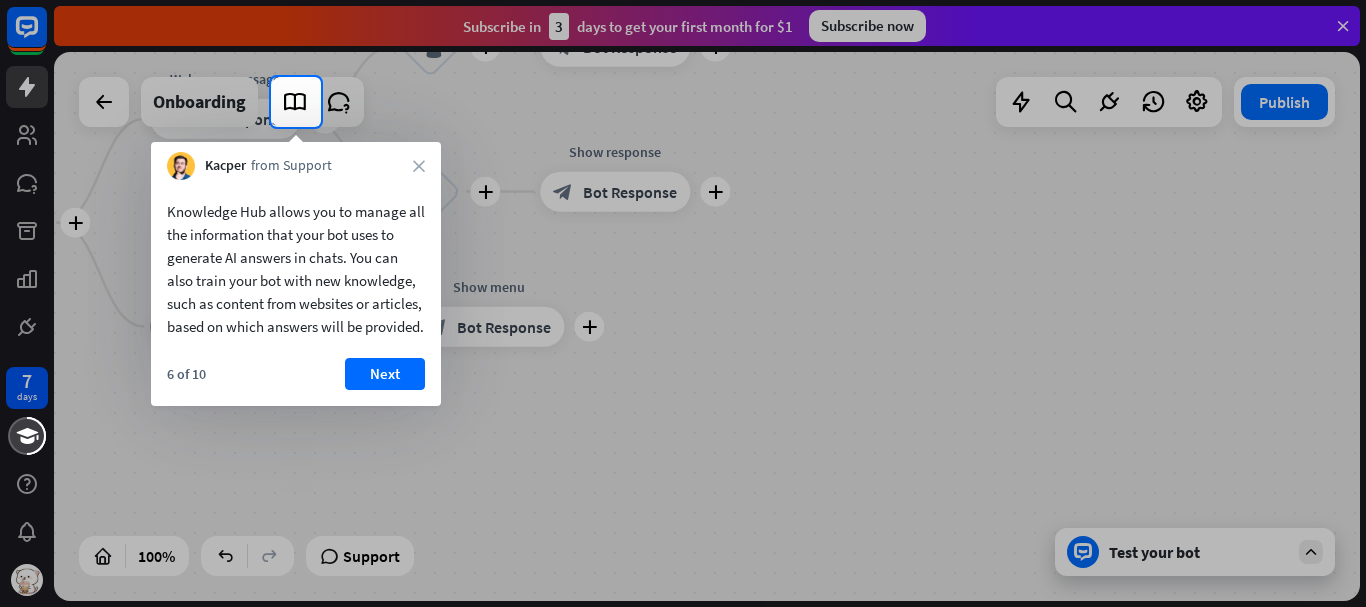click on "Next" at bounding box center [385, 374] 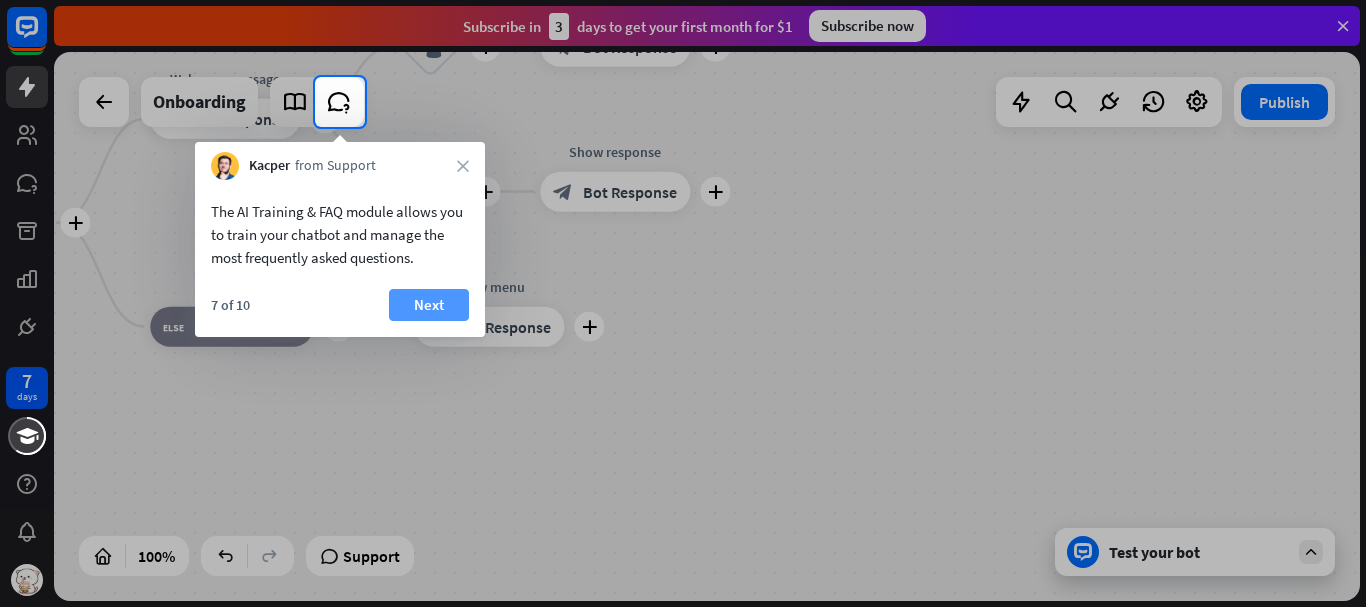click on "Next" at bounding box center (429, 305) 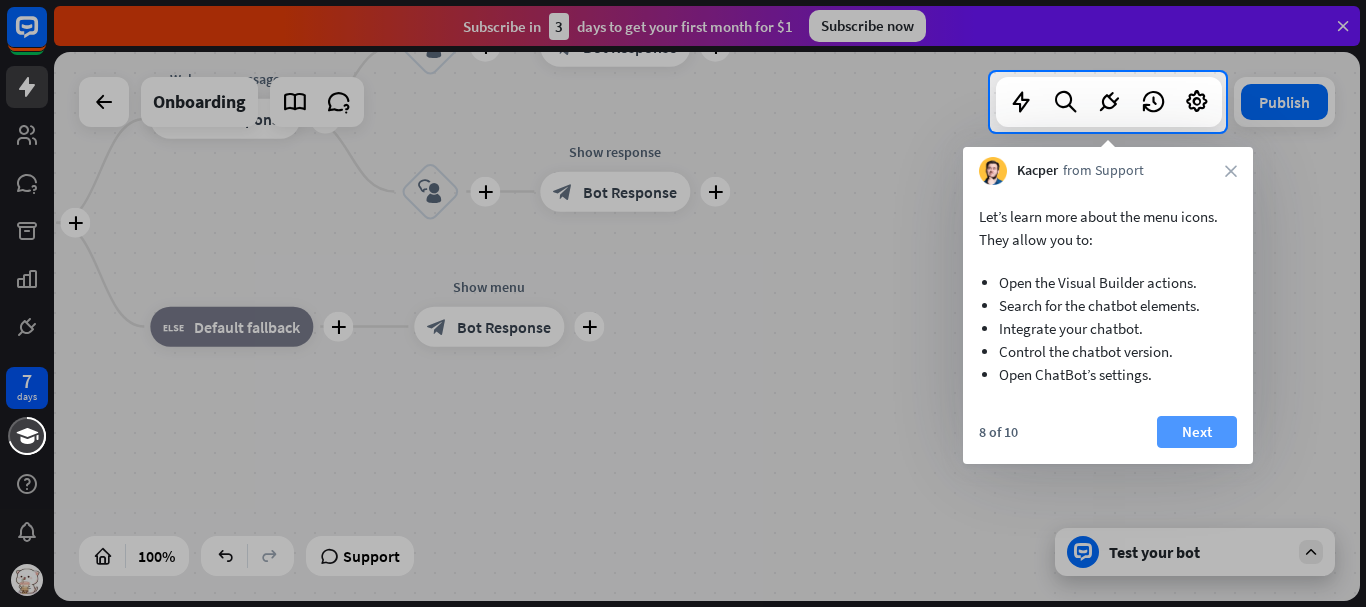 click on "Next" at bounding box center [1197, 432] 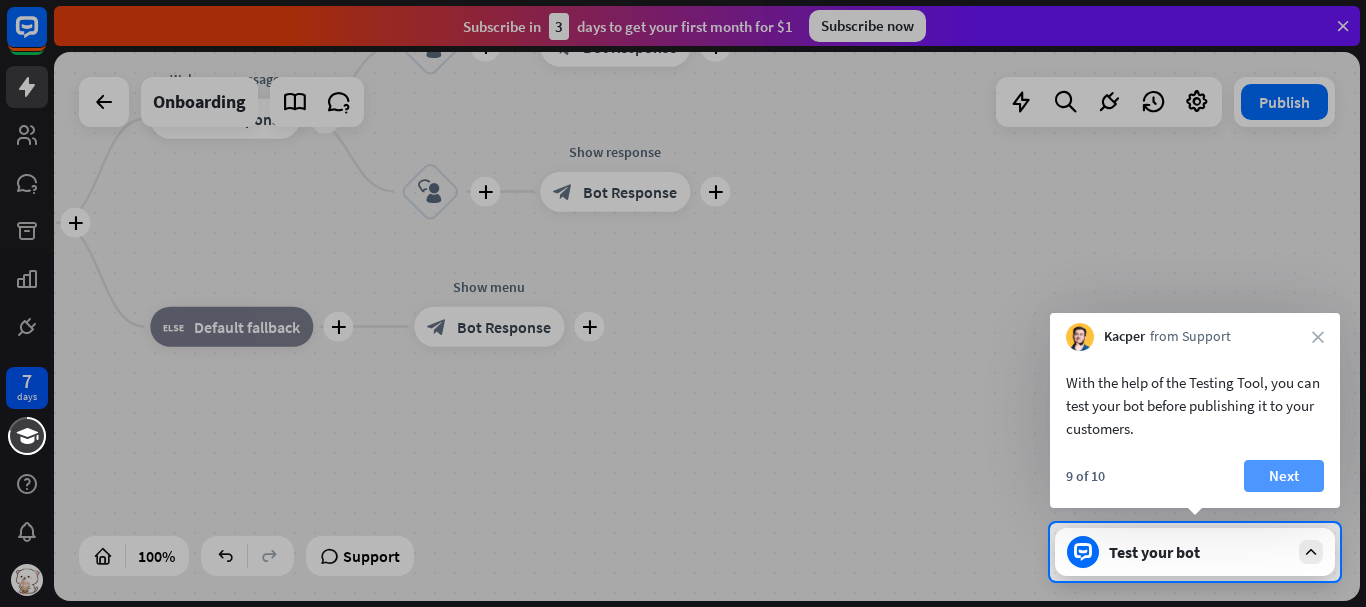 click on "Next" at bounding box center (1284, 476) 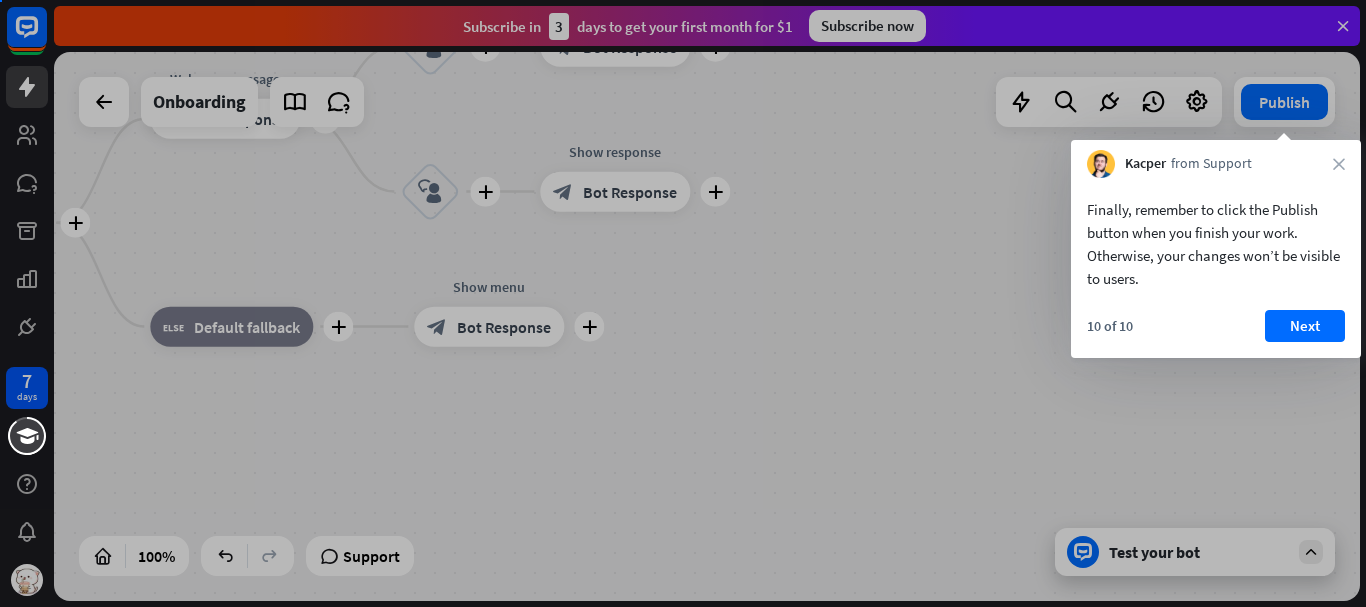 click at bounding box center (683, 303) 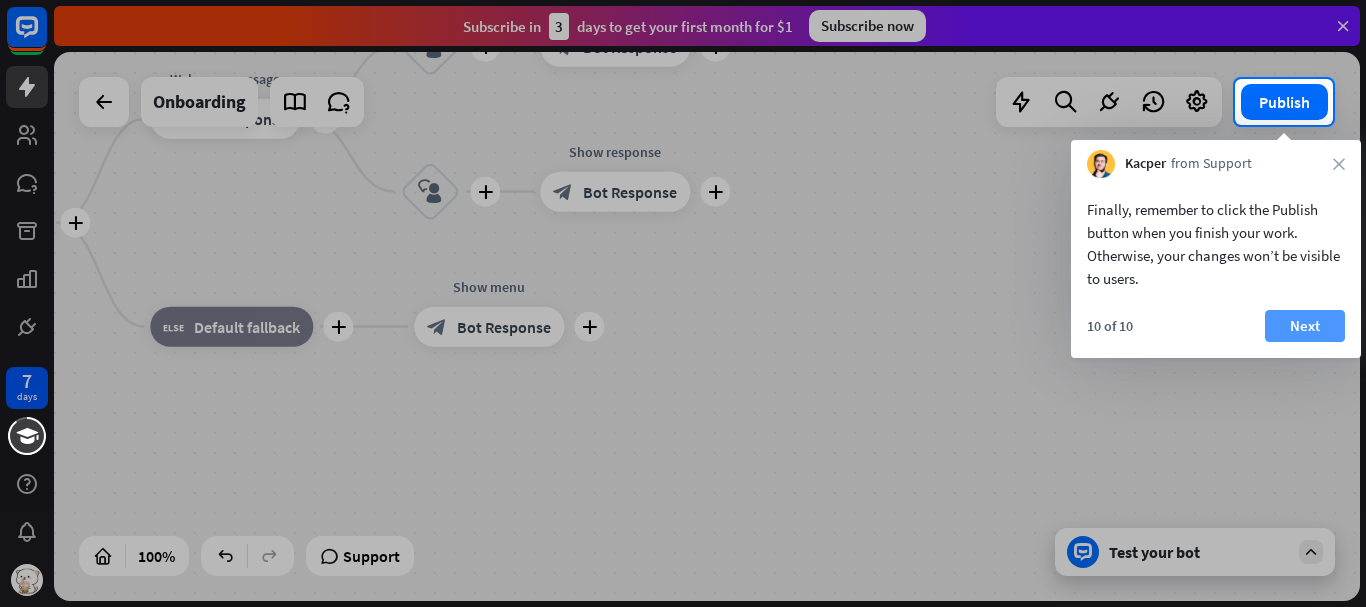 click on "Next" at bounding box center (1305, 326) 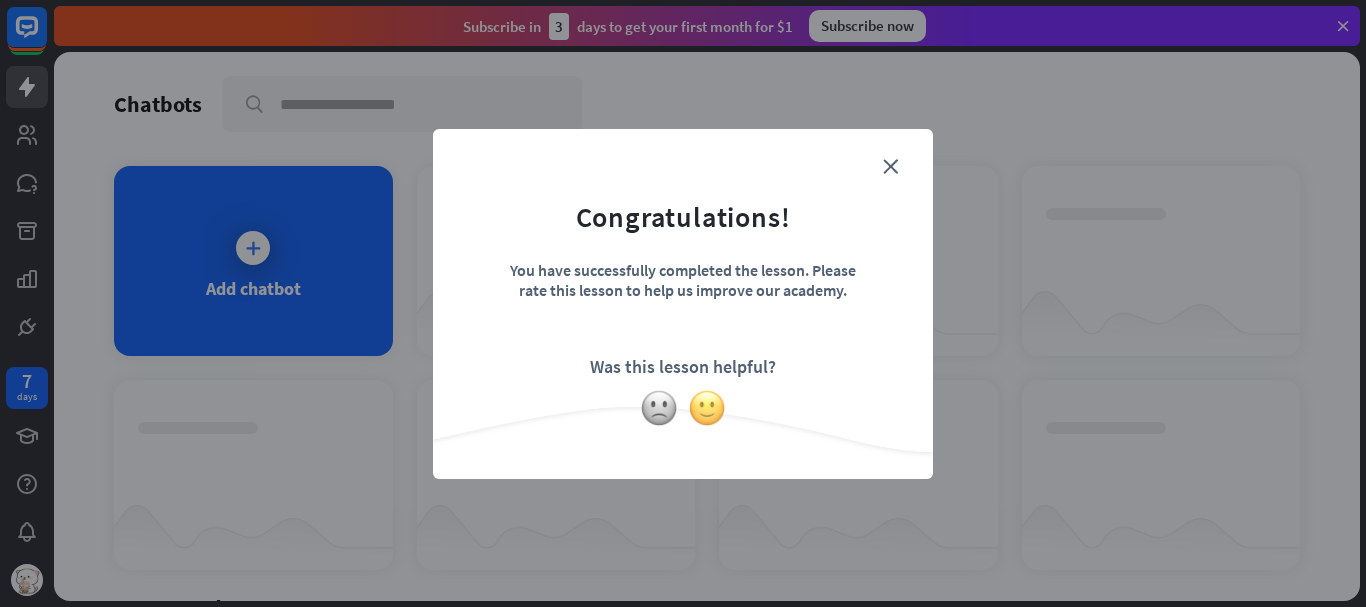 click at bounding box center [707, 408] 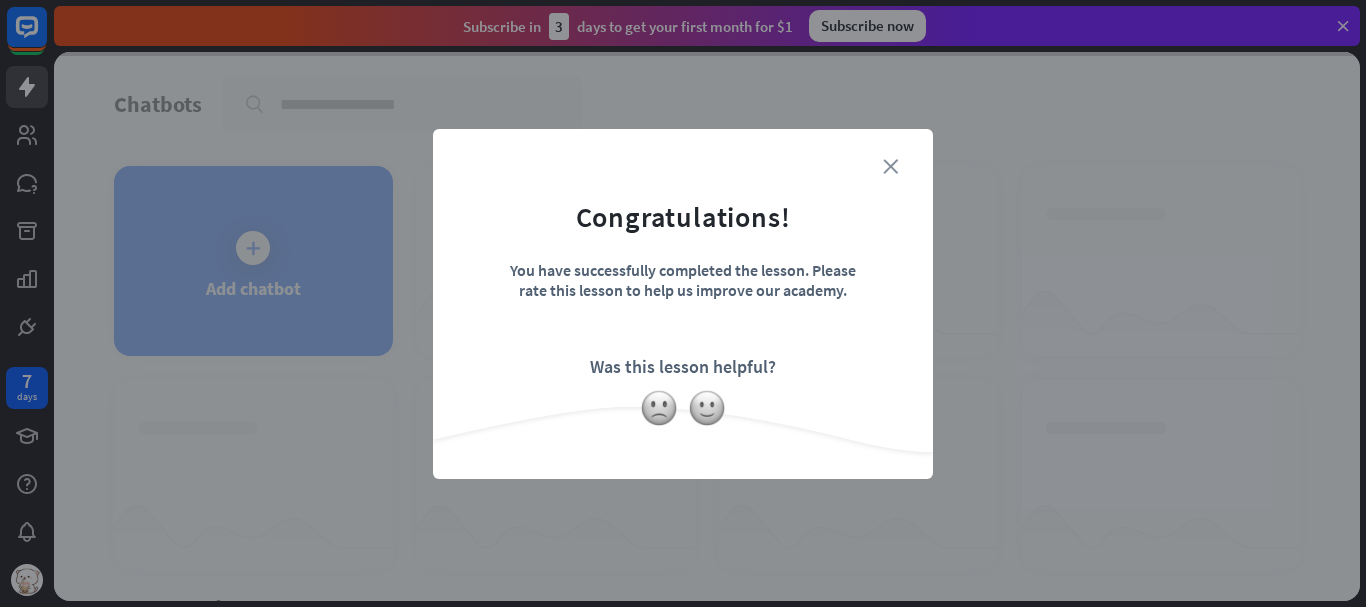 click on "close" at bounding box center (890, 166) 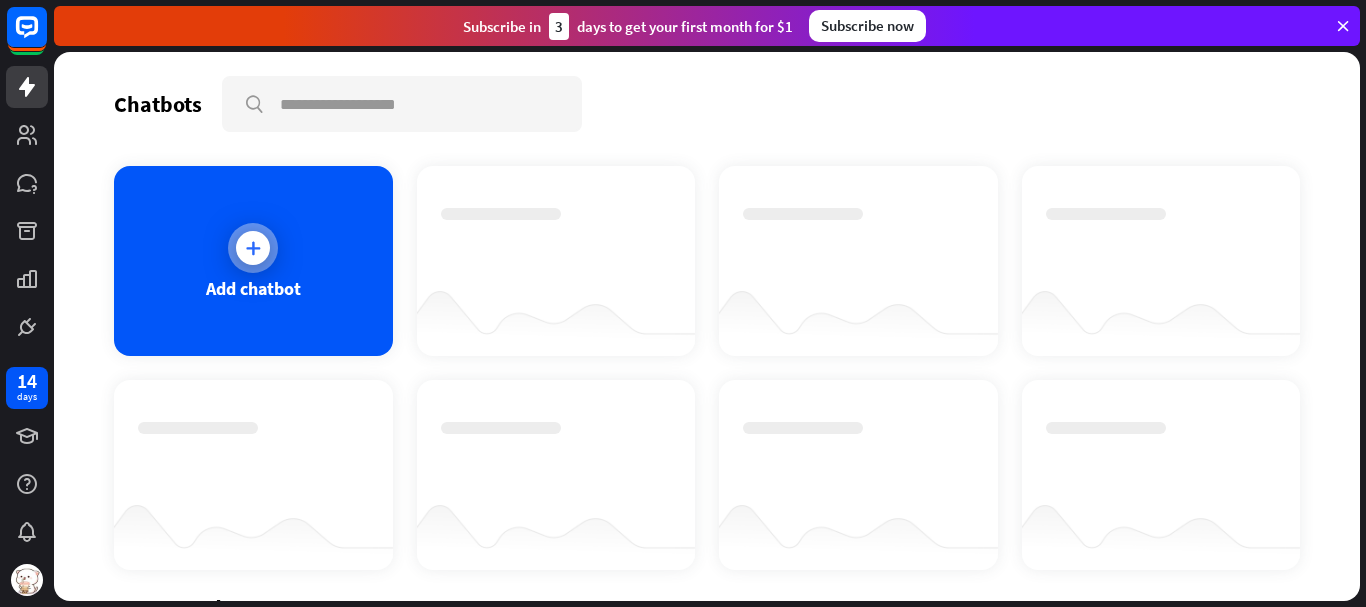 click on "Add chatbot" at bounding box center (253, 261) 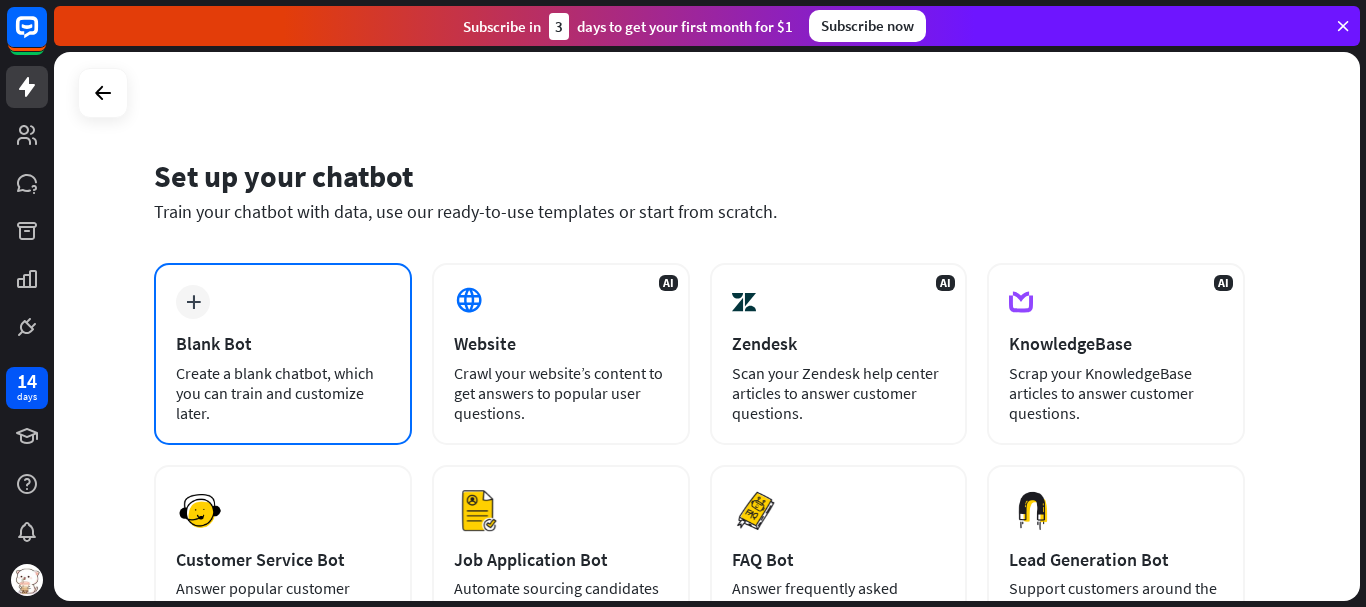 click on "Blank Bot" at bounding box center [283, 343] 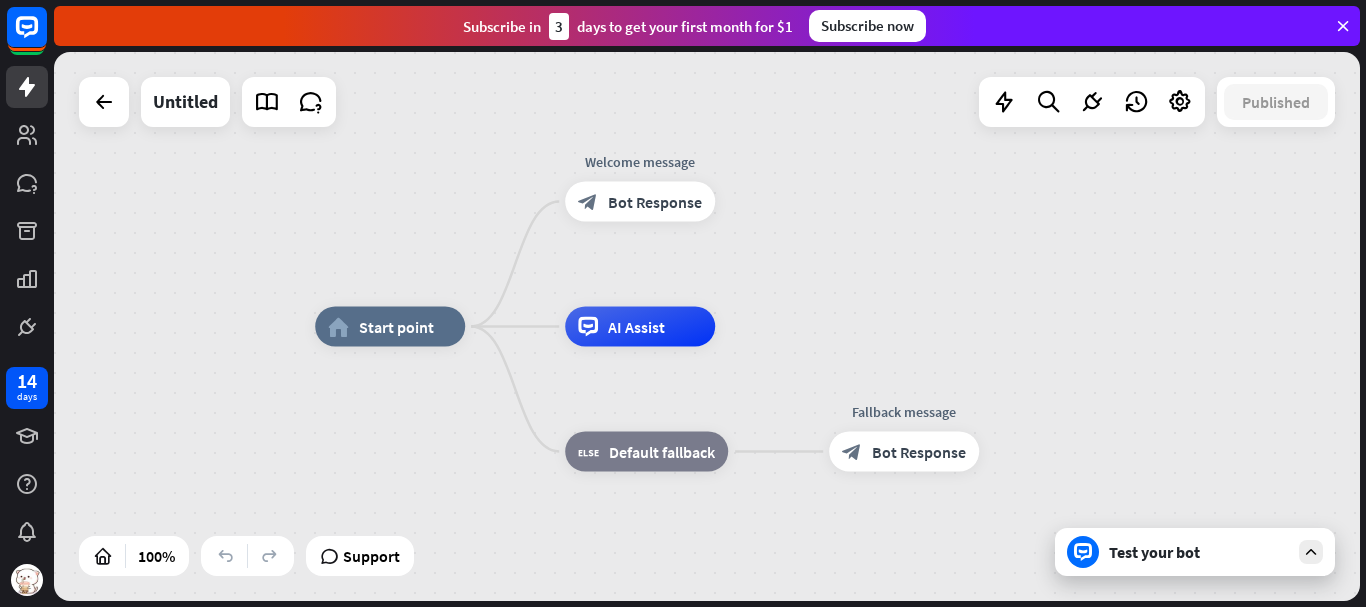 click on "Test your bot" at bounding box center (1195, 552) 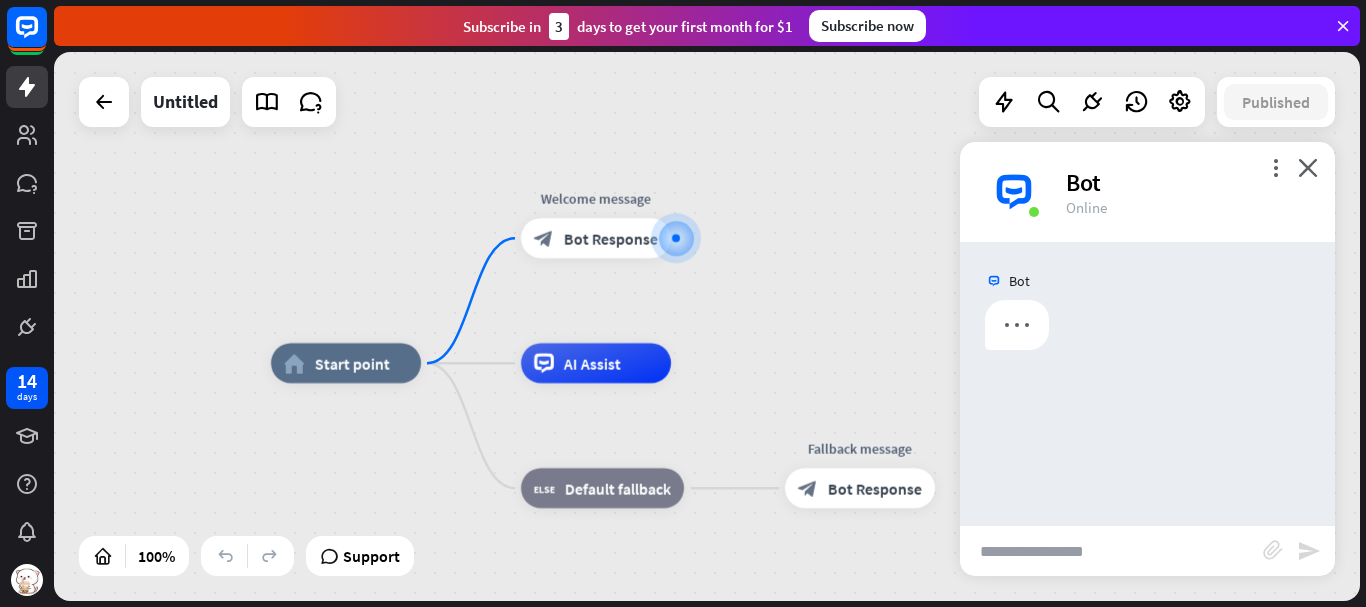 click at bounding box center [1111, 551] 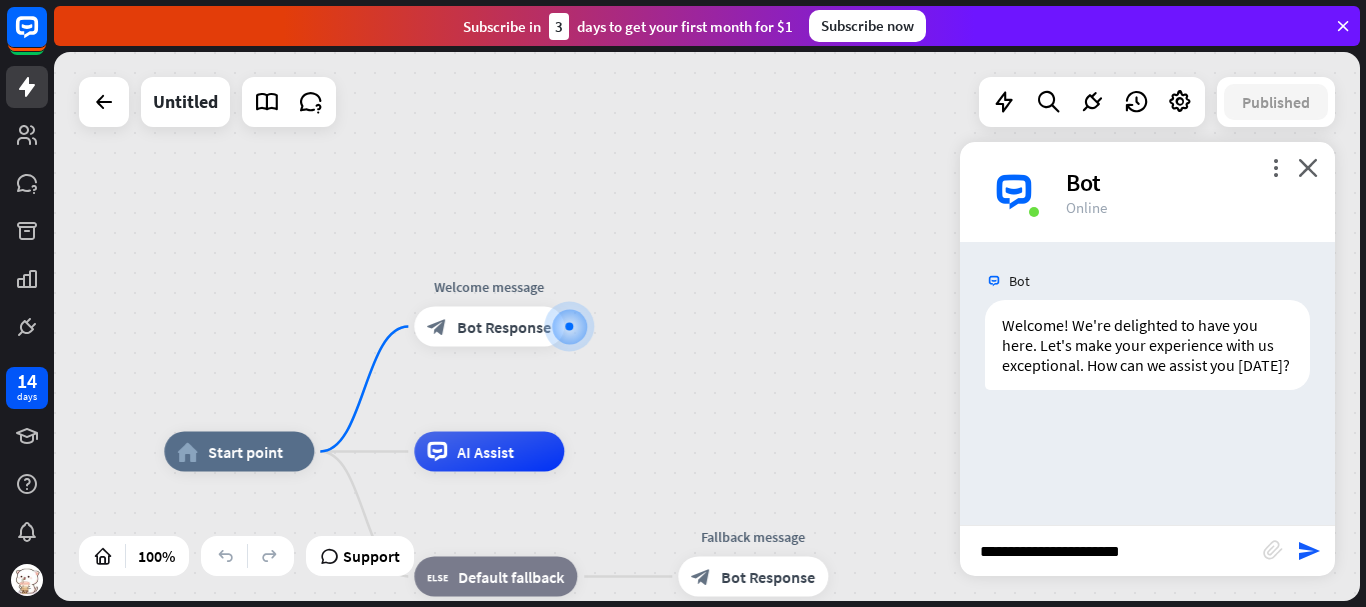 type on "**********" 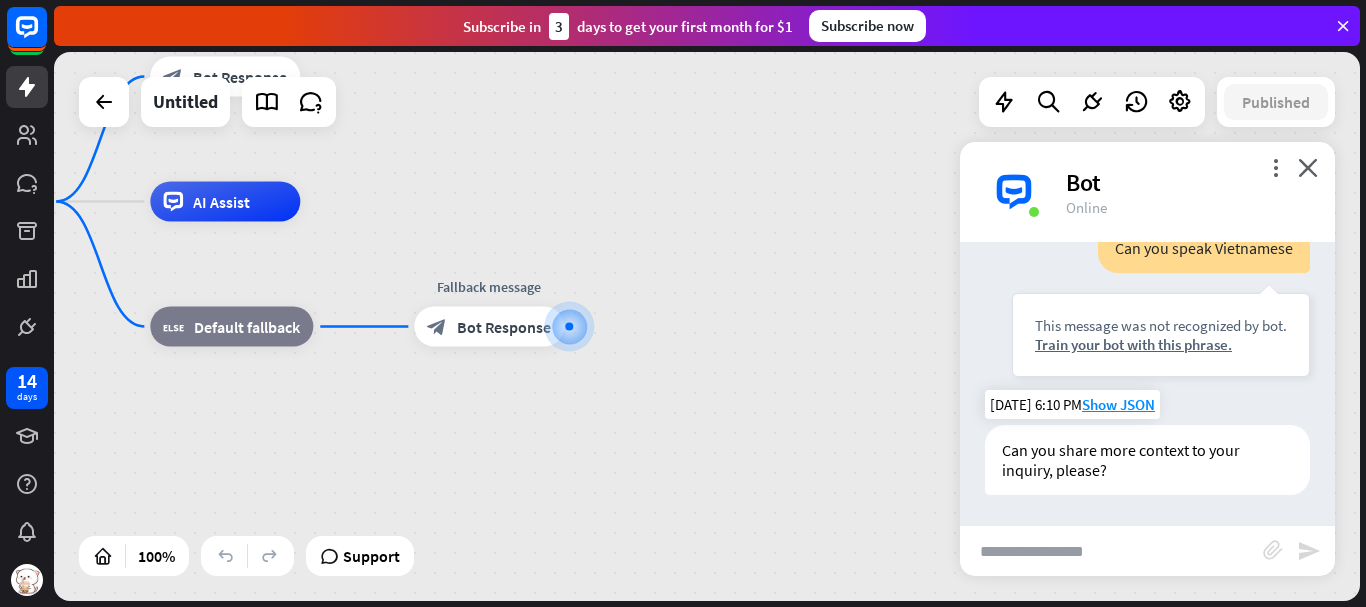scroll, scrollTop: 235, scrollLeft: 0, axis: vertical 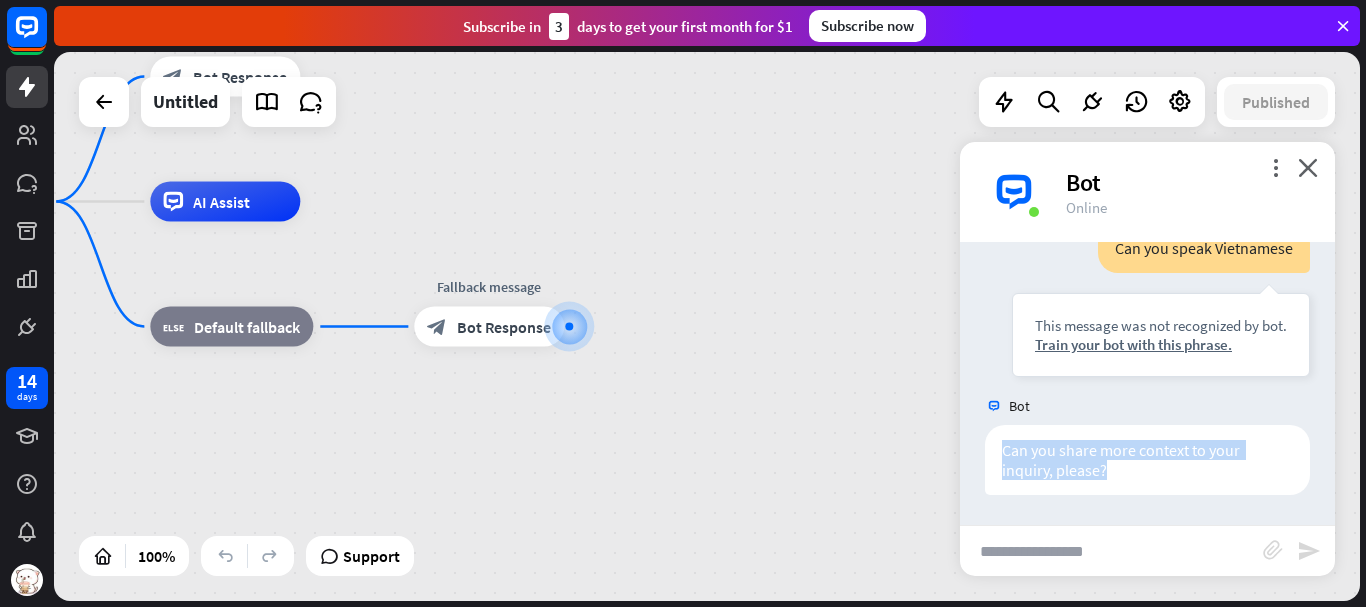drag, startPoint x: 1111, startPoint y: 475, endPoint x: 987, endPoint y: 431, distance: 131.57507 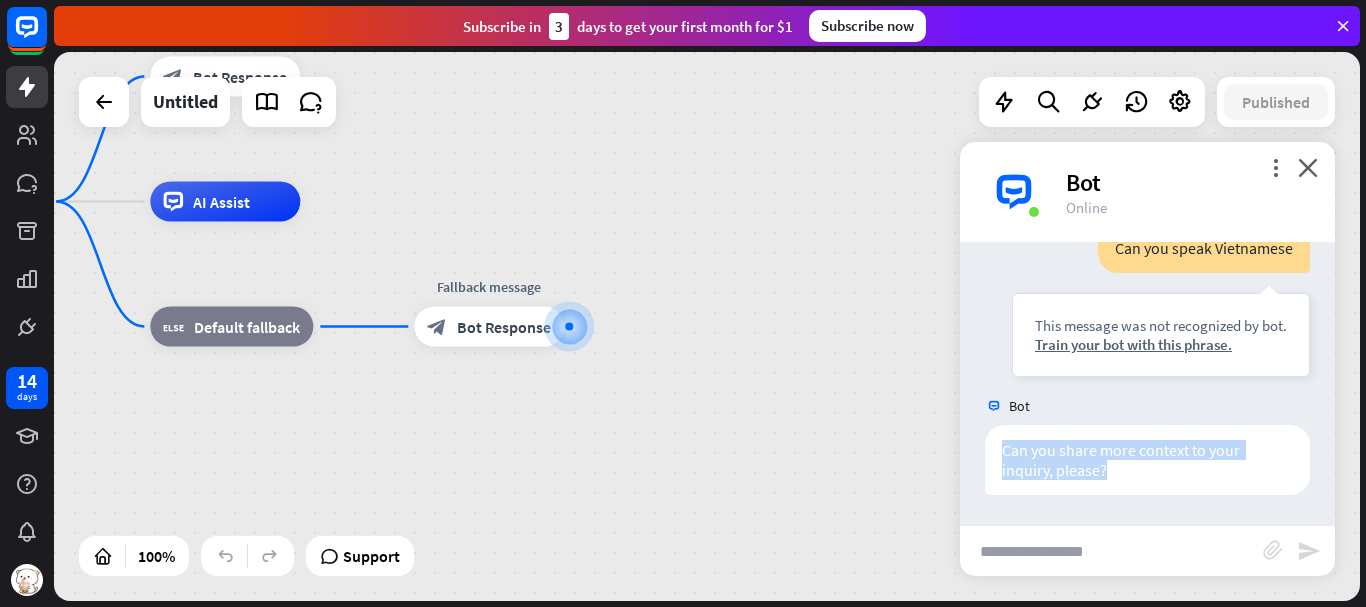 click on "Can you share more context to your inquiry, please?
[DATE] 6:10 PM
Show JSON" at bounding box center [1147, 465] 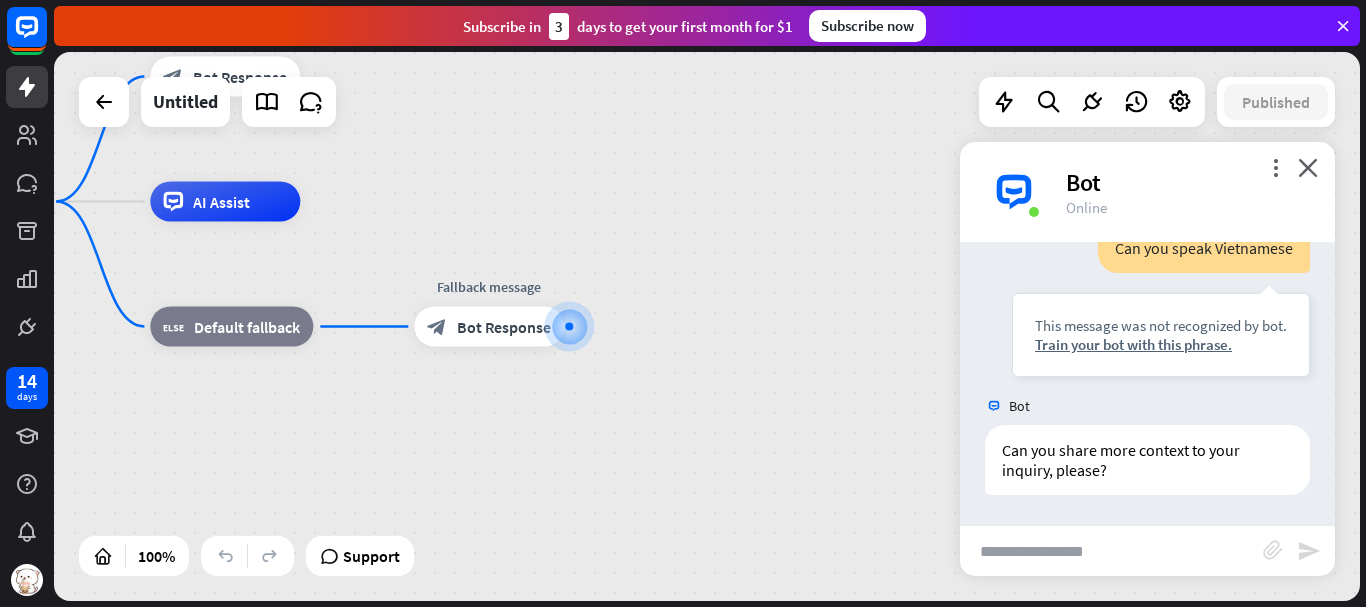 click at bounding box center [1111, 551] 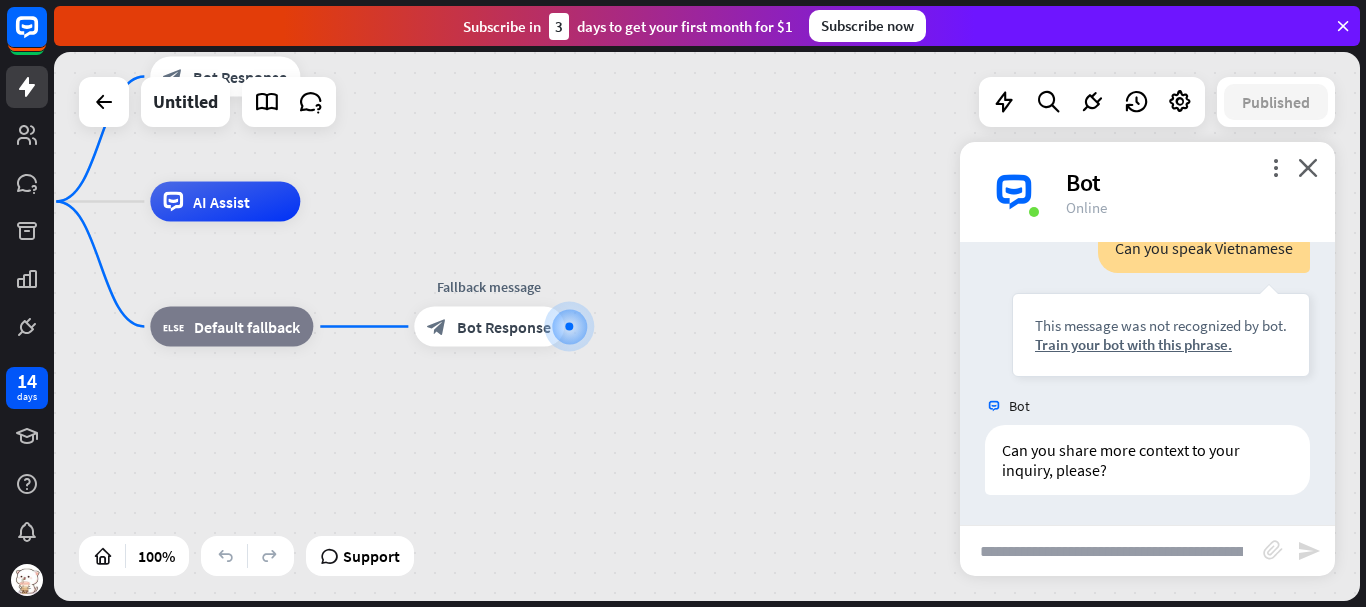 scroll, scrollTop: 0, scrollLeft: 147, axis: horizontal 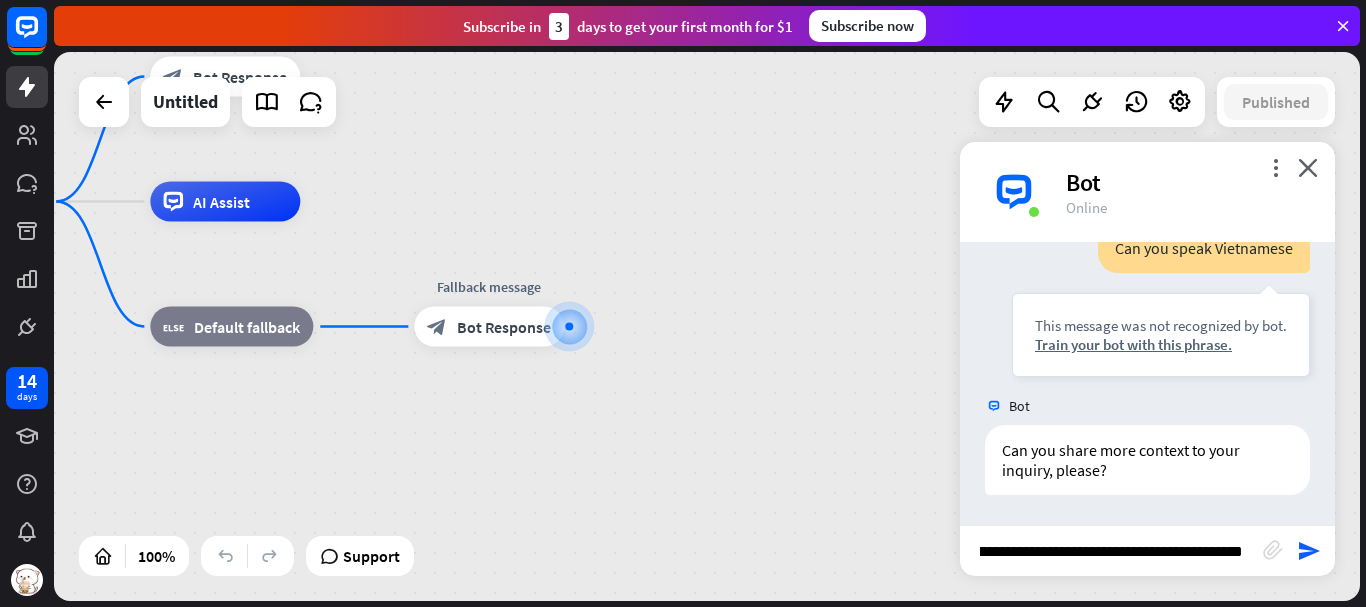 click on "**********" at bounding box center [1111, 551] 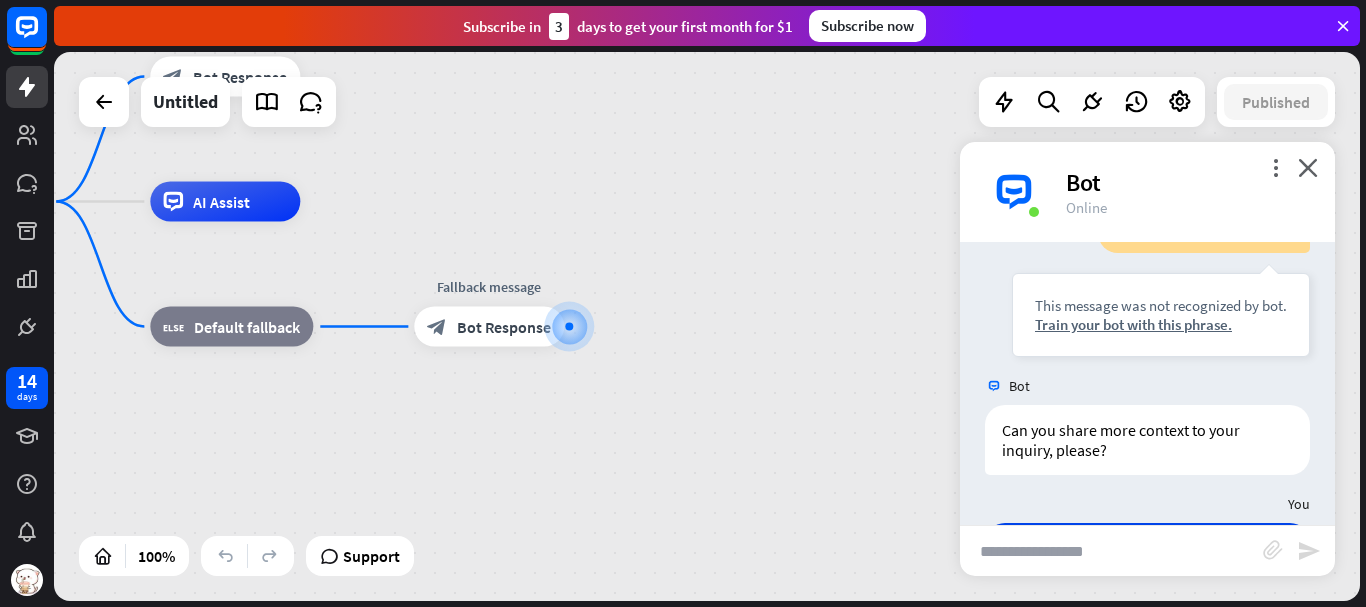 scroll, scrollTop: 0, scrollLeft: 0, axis: both 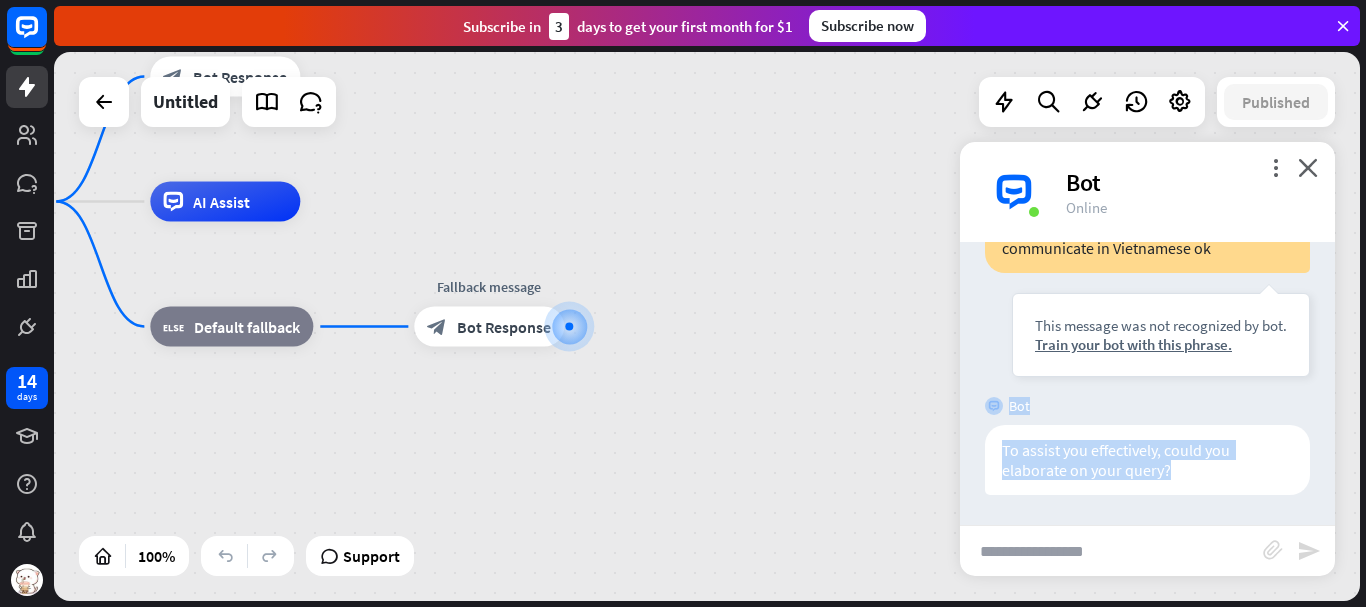 drag, startPoint x: 1167, startPoint y: 481, endPoint x: 965, endPoint y: 424, distance: 209.88806 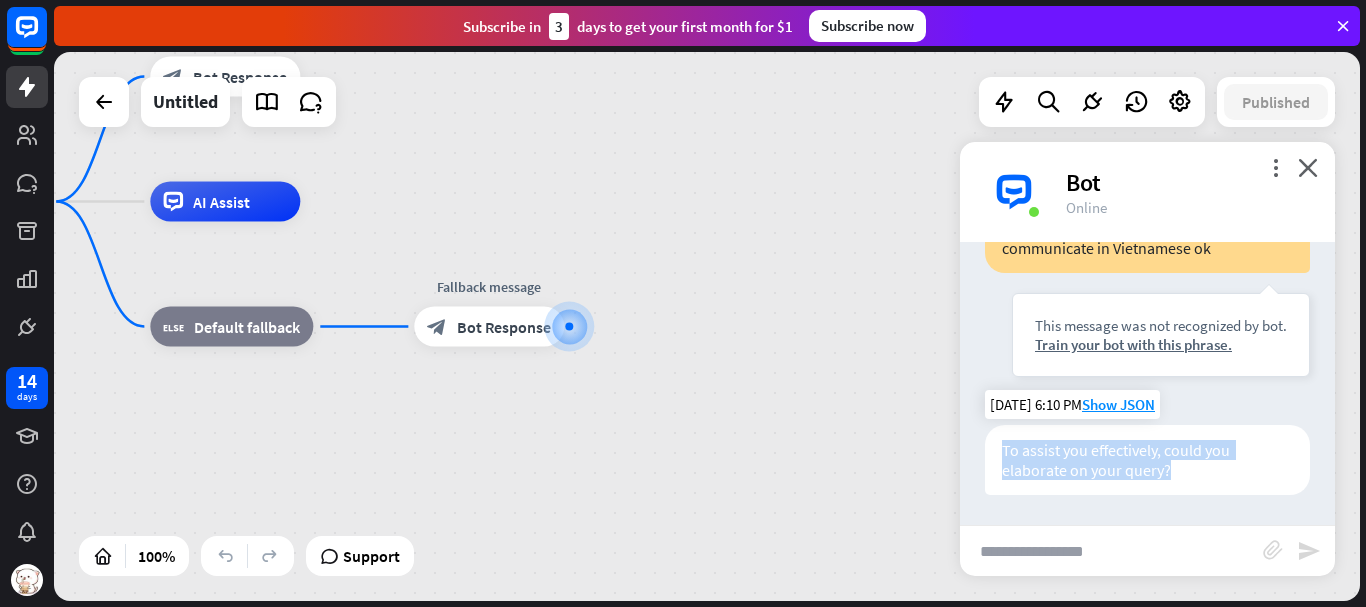 click on "To assist you effectively, could you elaborate on your query?" at bounding box center (1147, 460) 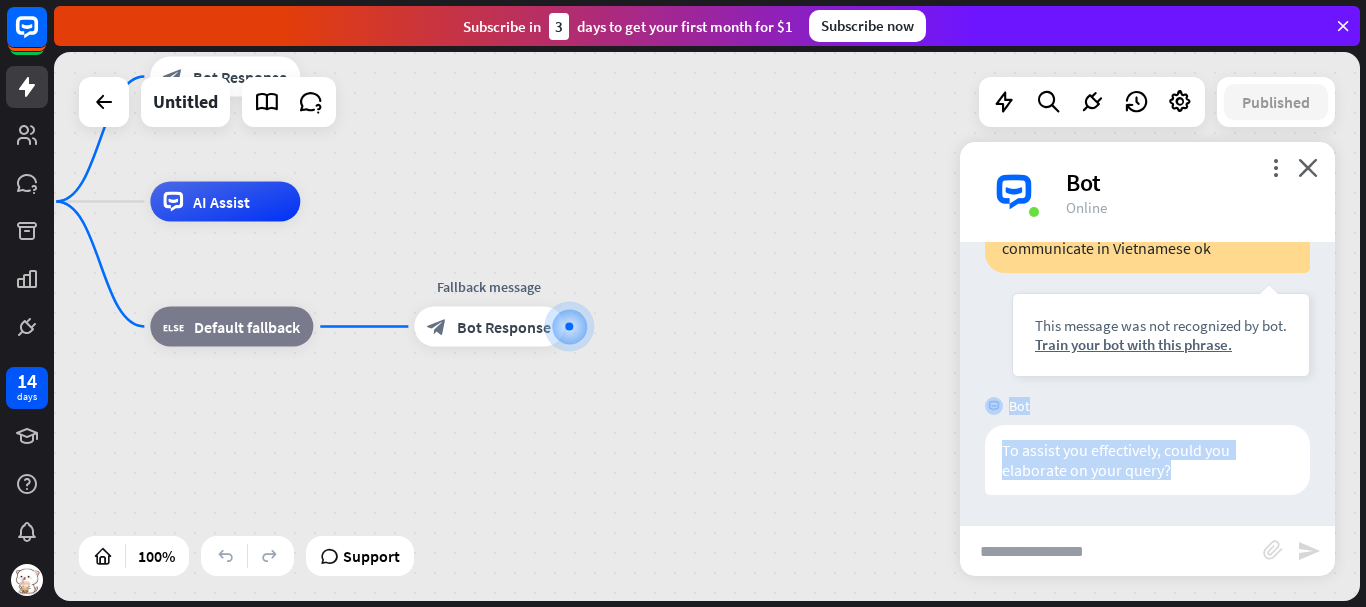 click on "To assist you effectively, could you elaborate on your query?
[DATE] 6:10 PM
Show JSON" at bounding box center (1147, 465) 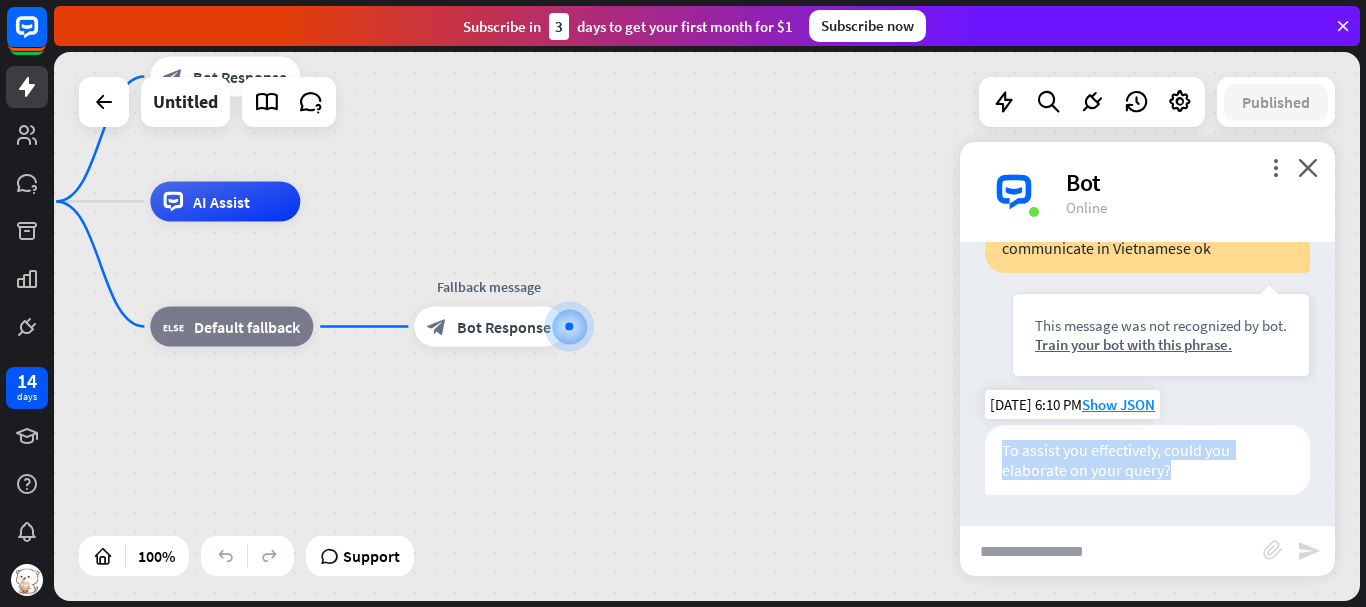 drag, startPoint x: 1184, startPoint y: 475, endPoint x: 989, endPoint y: 458, distance: 195.73962 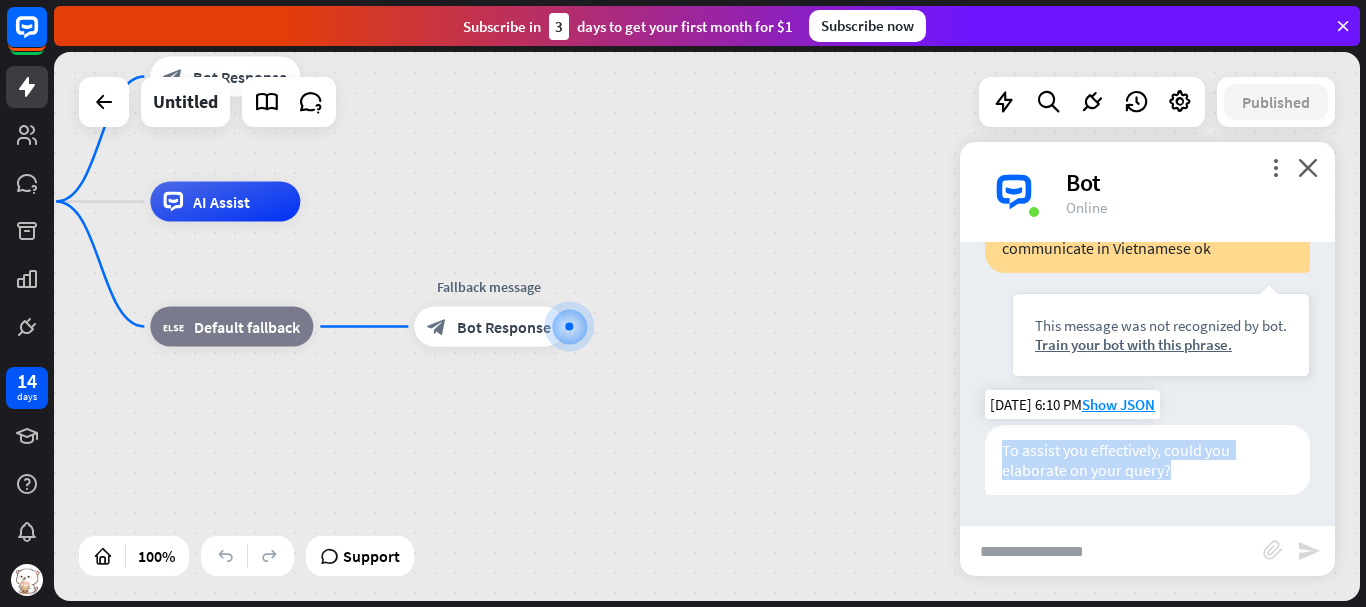 click on "To assist you effectively, could you elaborate on your query?" at bounding box center [1147, 460] 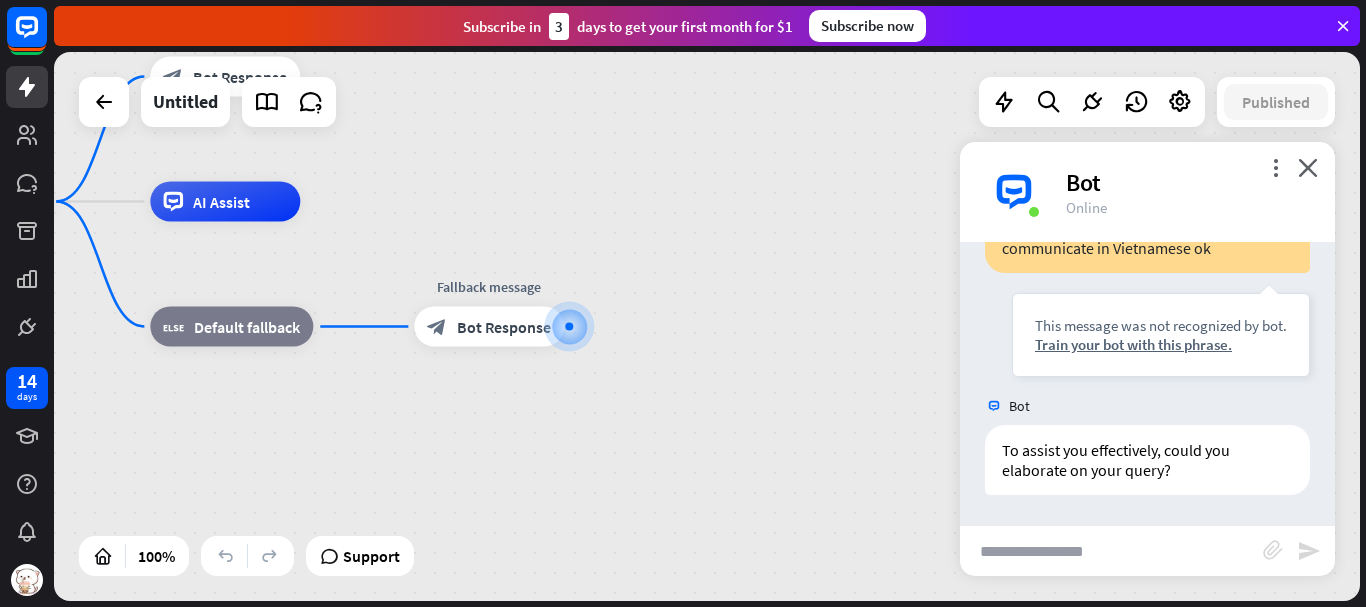 click at bounding box center [1111, 551] 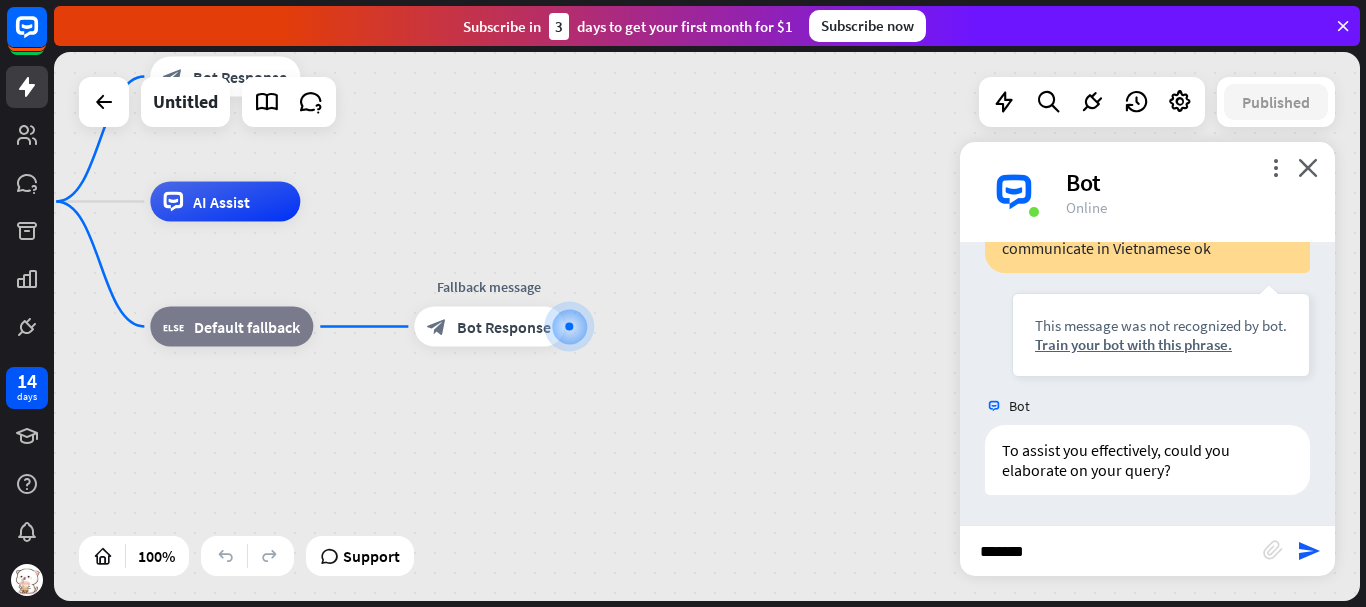type on "********" 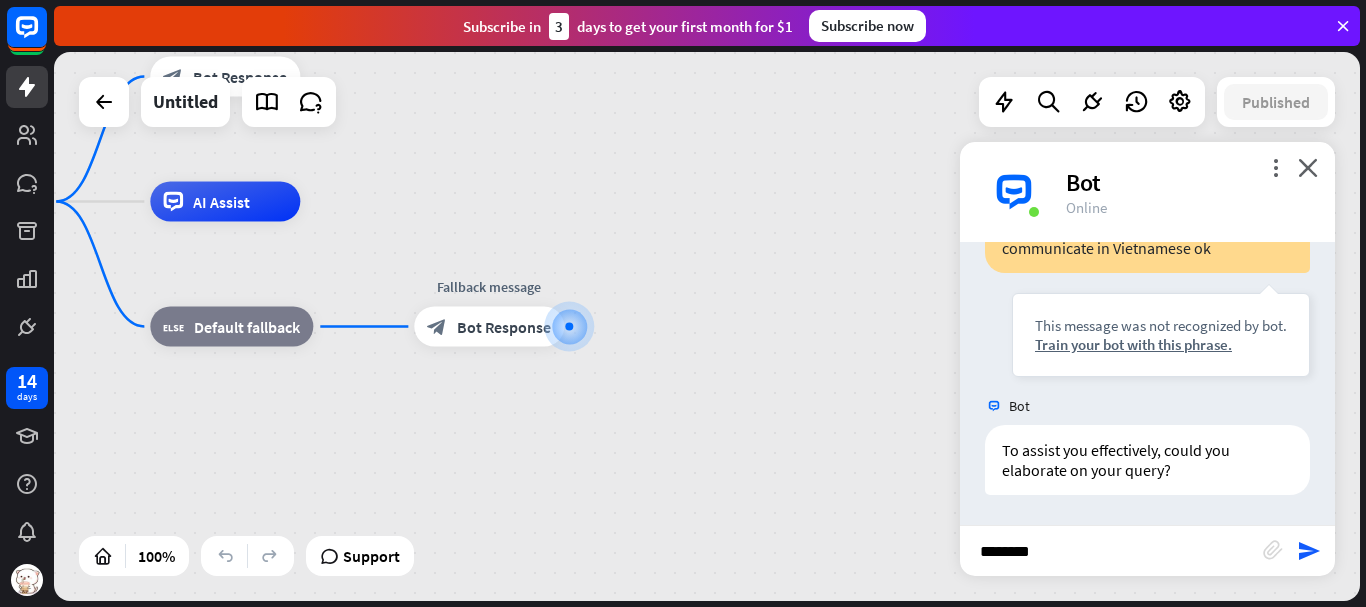 type 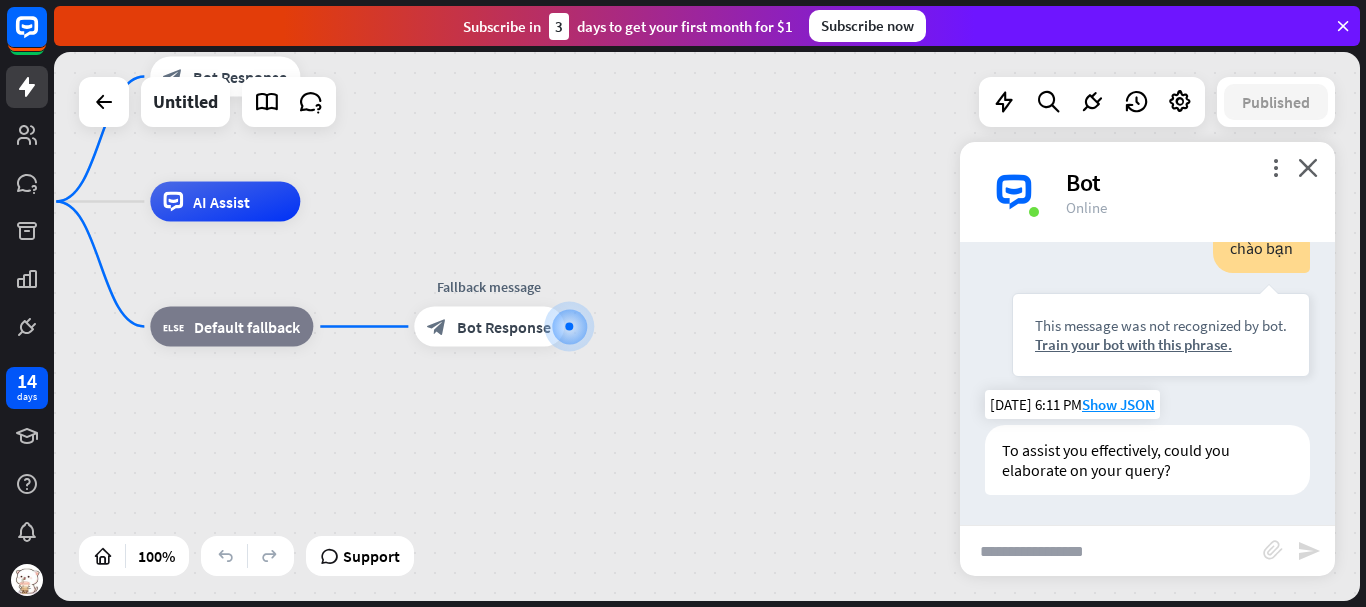scroll, scrollTop: 895, scrollLeft: 0, axis: vertical 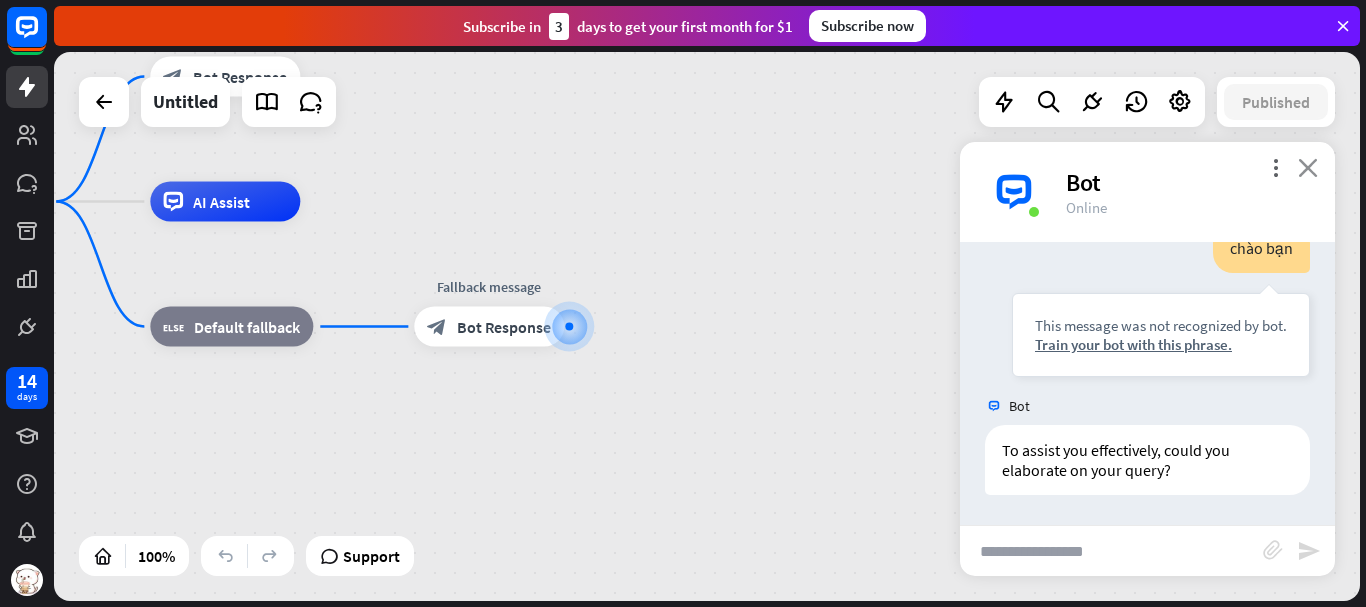 click on "close" at bounding box center [1308, 167] 